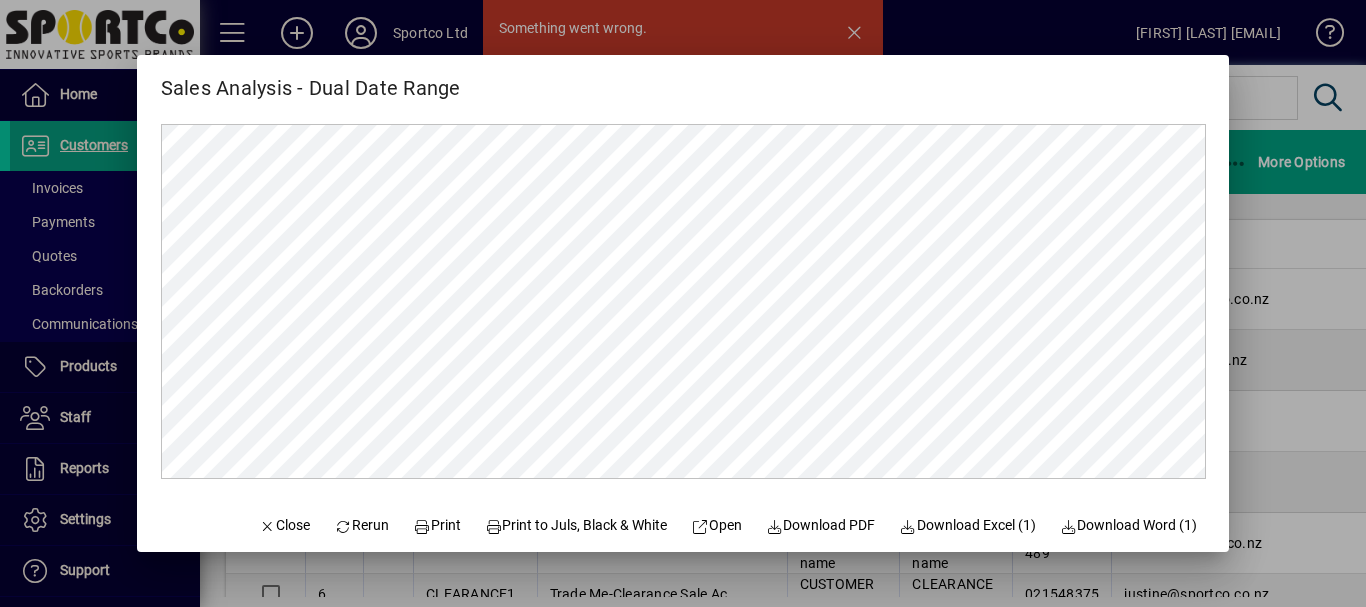 scroll, scrollTop: 0, scrollLeft: 0, axis: both 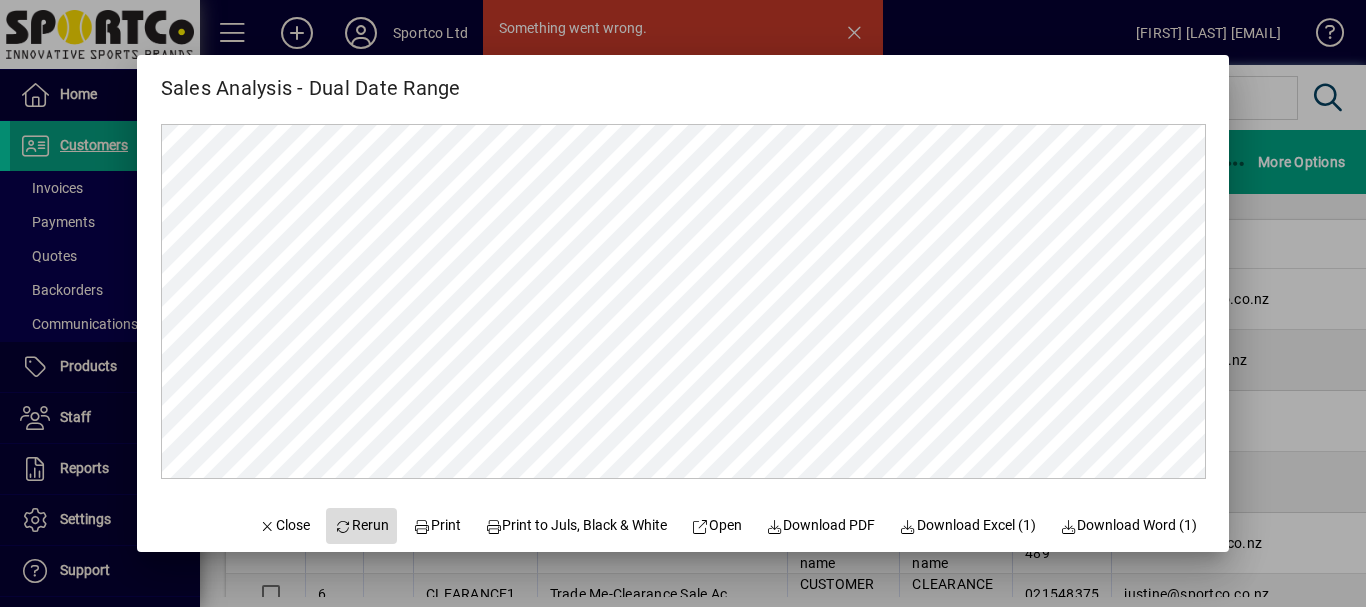 click on "Rerun" 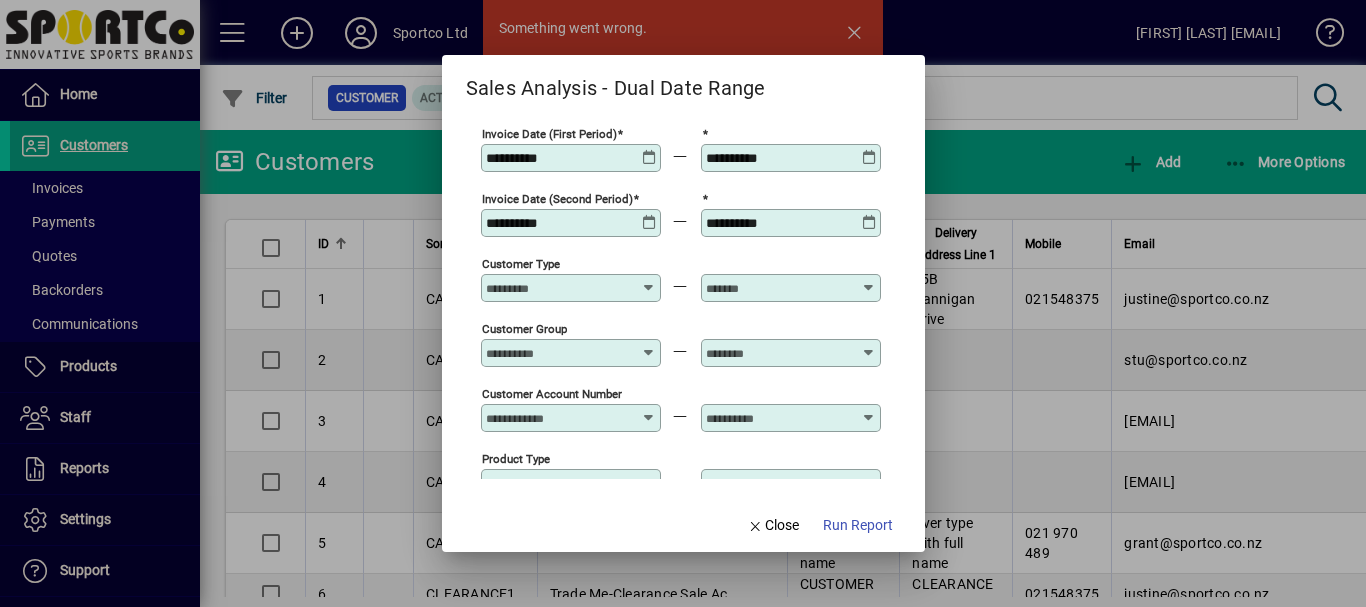 type on "**********" 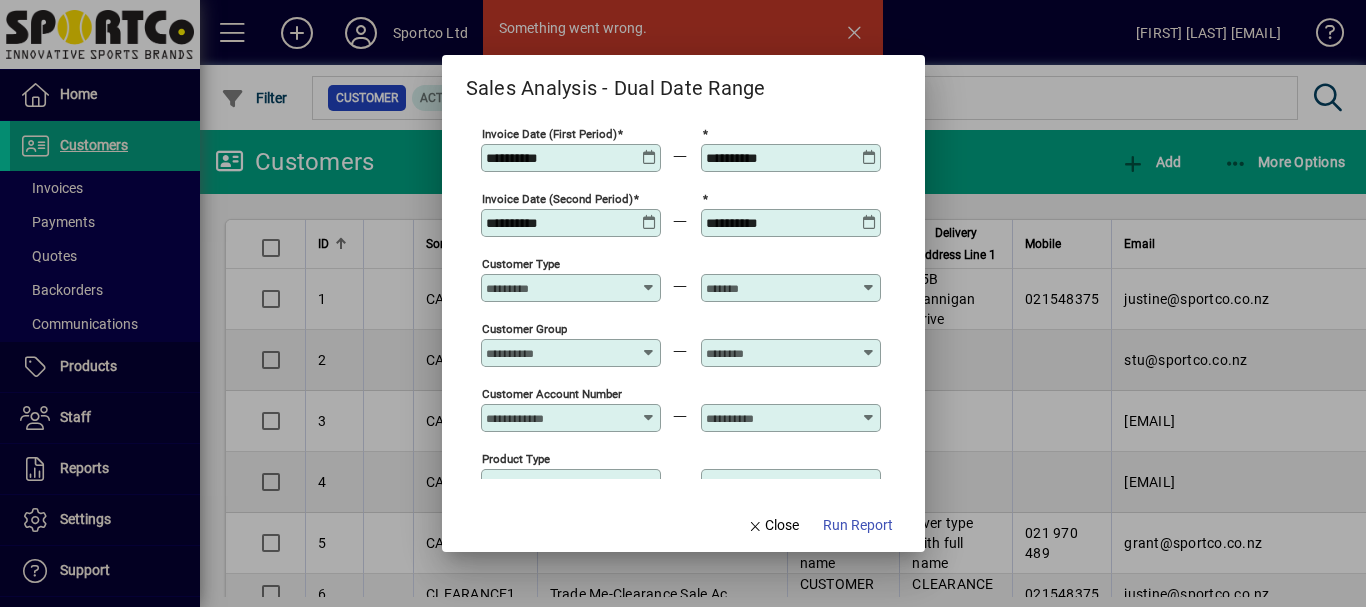 type on "**********" 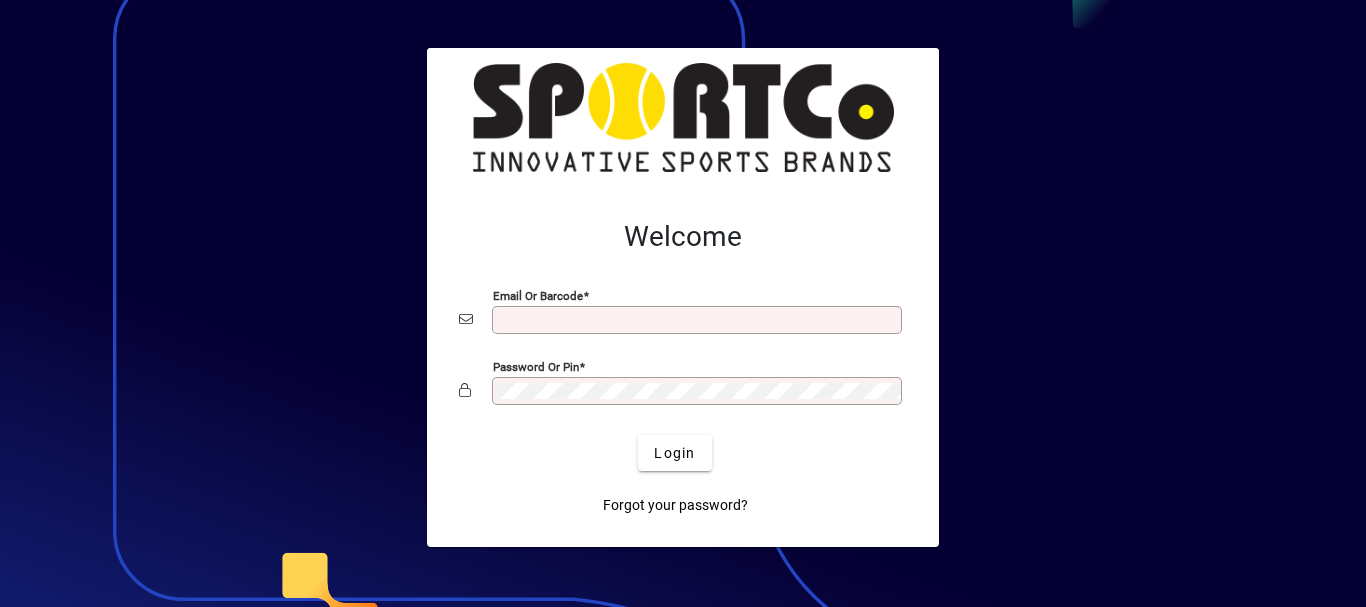 scroll, scrollTop: 0, scrollLeft: 0, axis: both 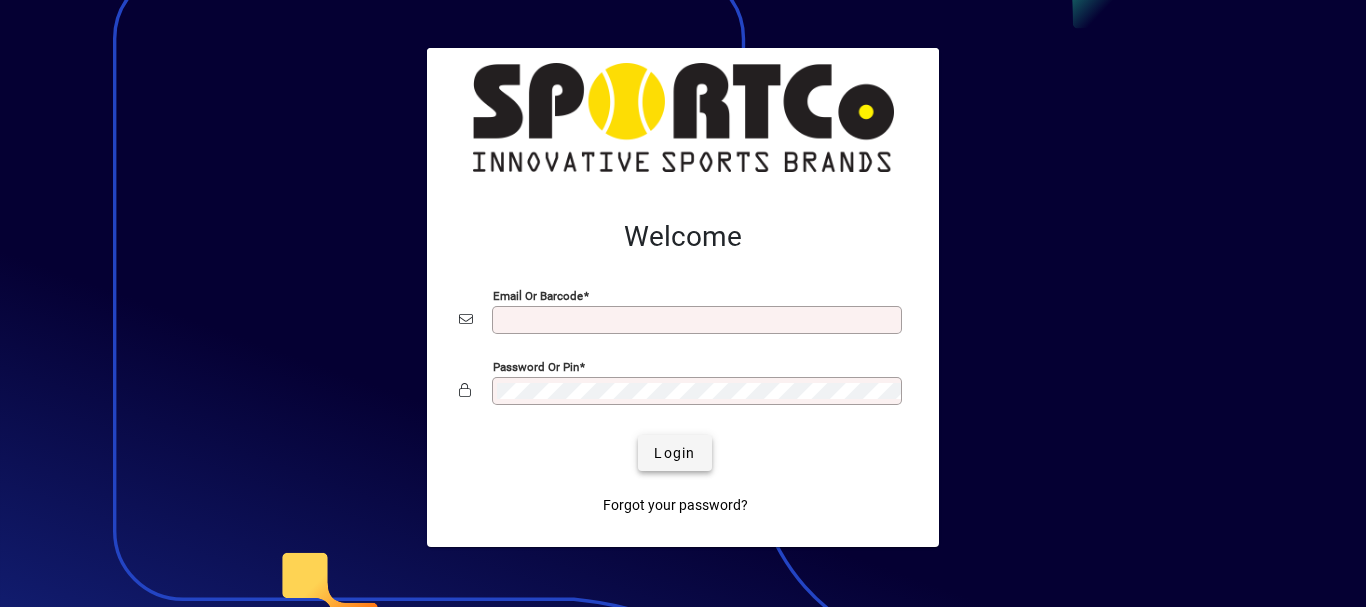 type on "**********" 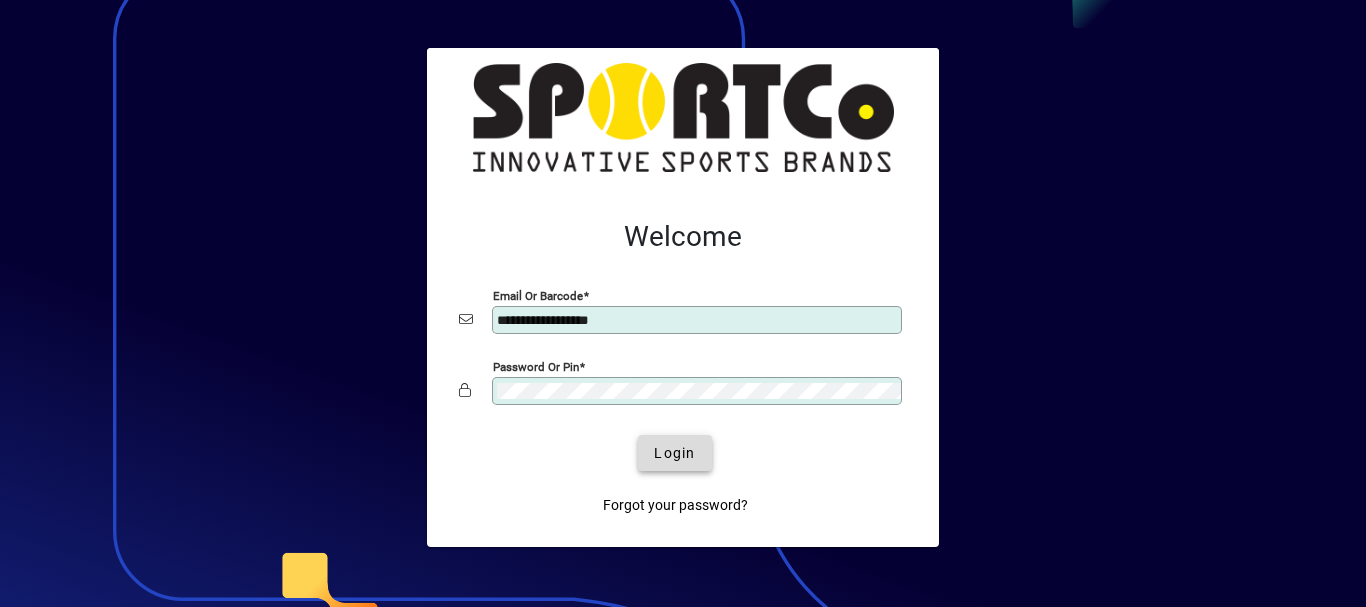 click on "Login" 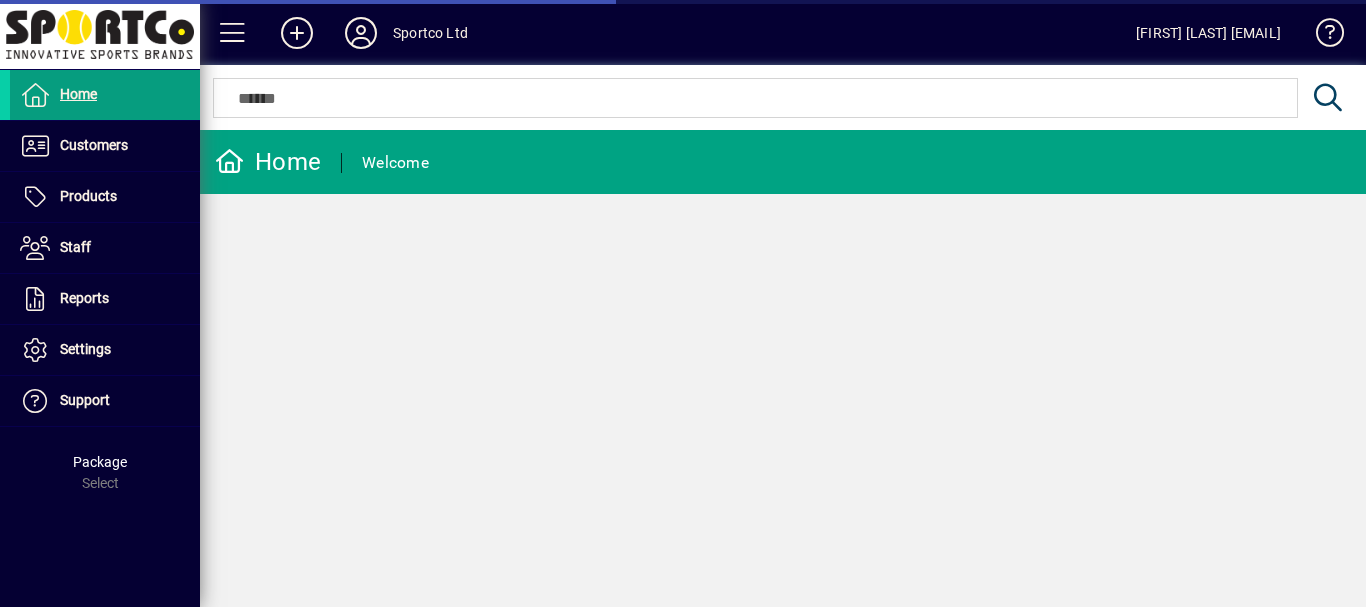 scroll, scrollTop: 0, scrollLeft: 0, axis: both 